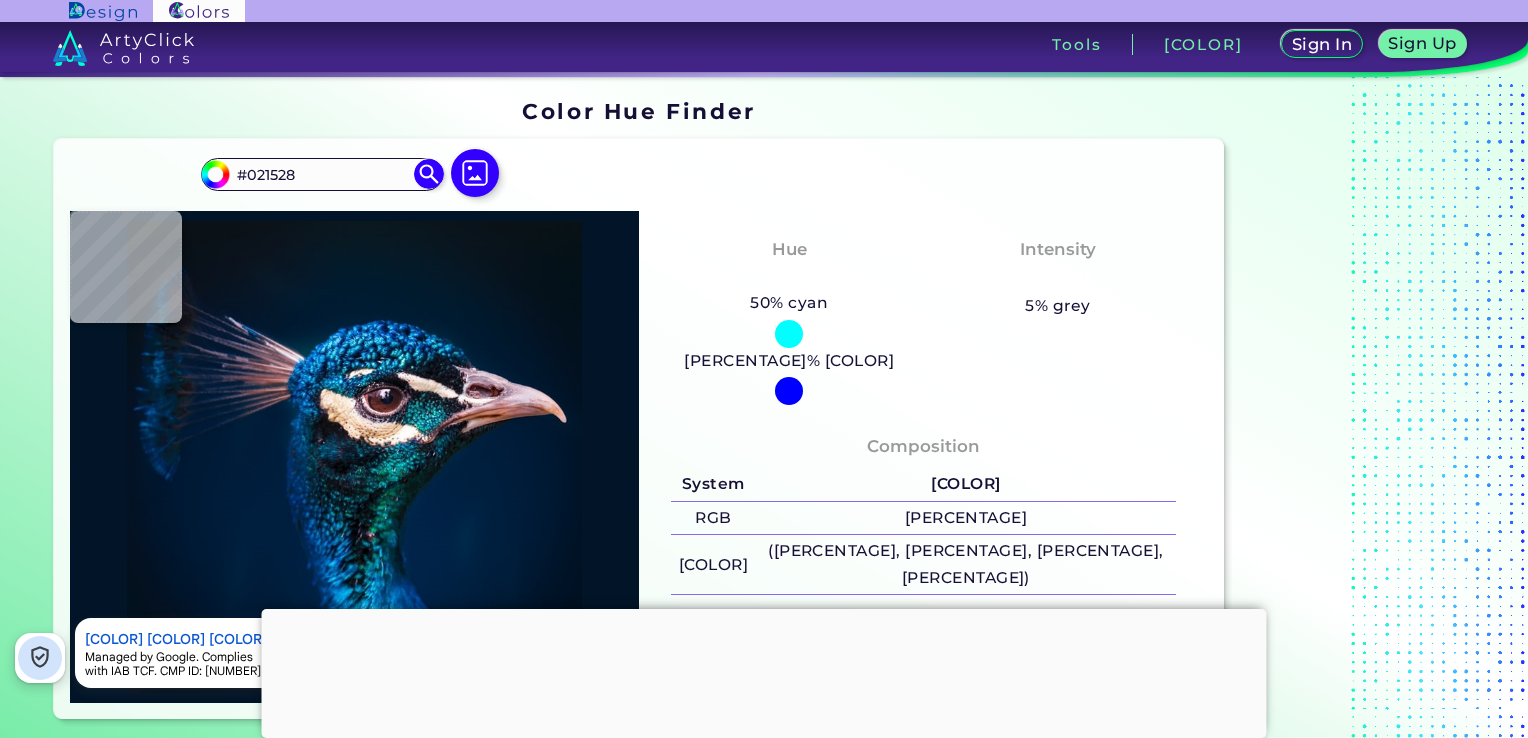 scroll, scrollTop: 0, scrollLeft: 0, axis: both 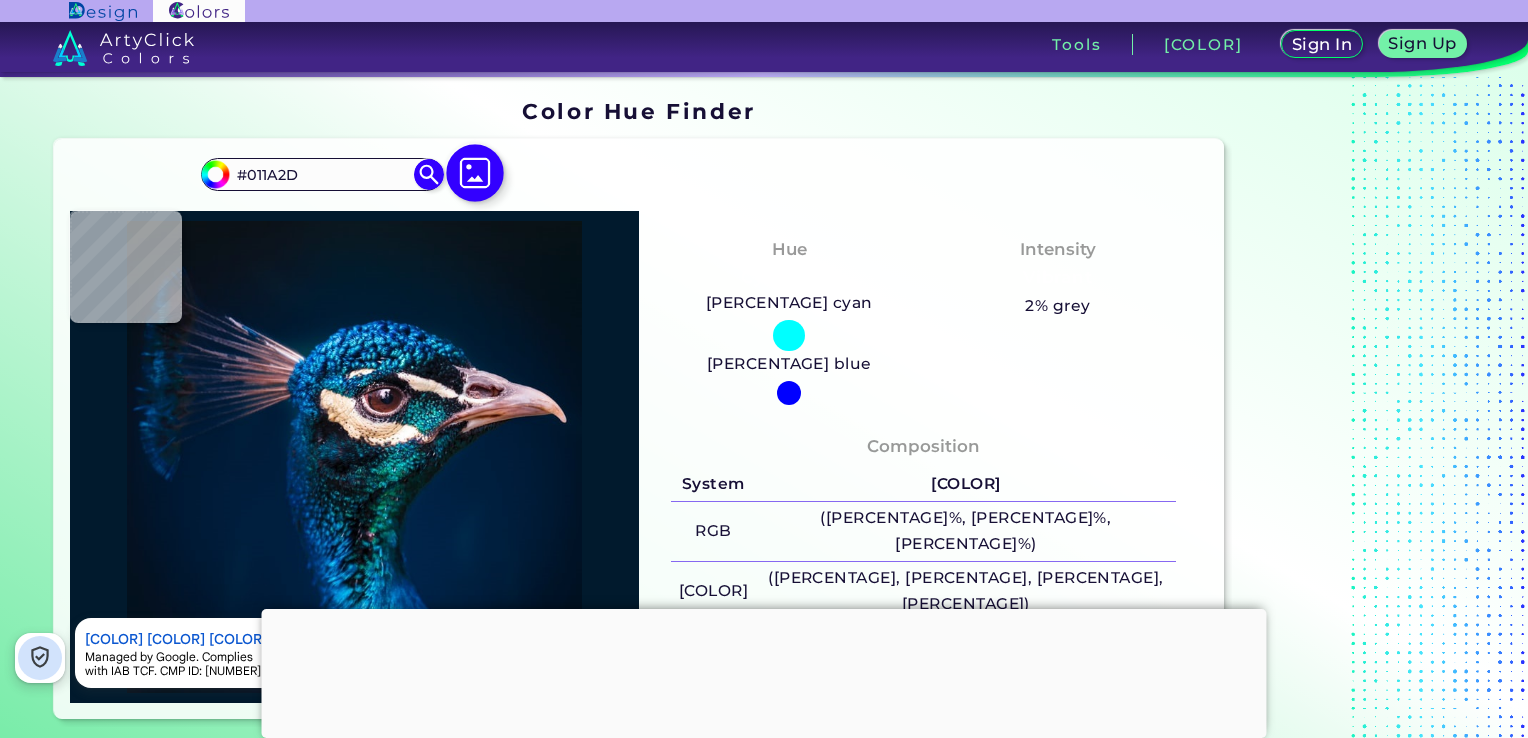 click at bounding box center (476, 173) 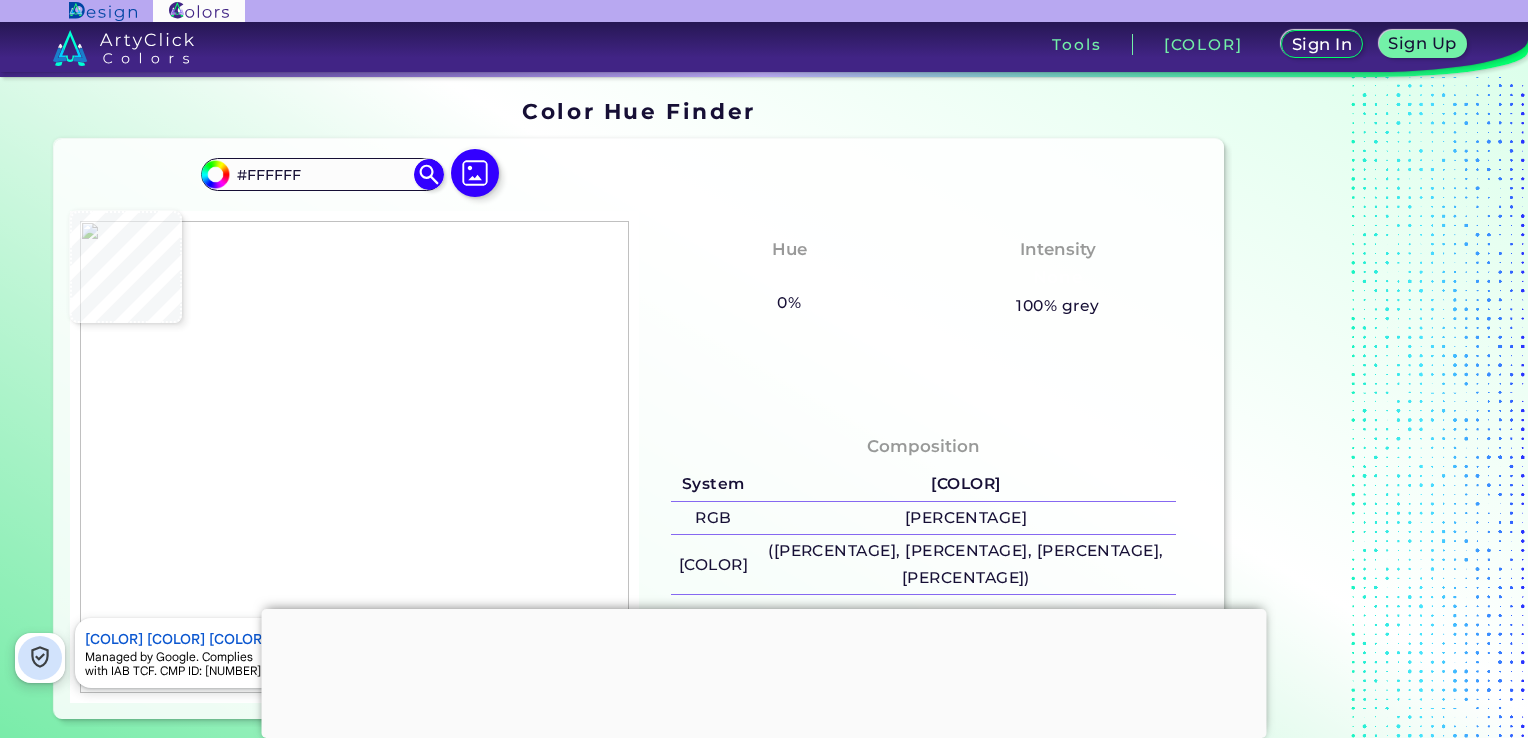scroll, scrollTop: 100, scrollLeft: 0, axis: vertical 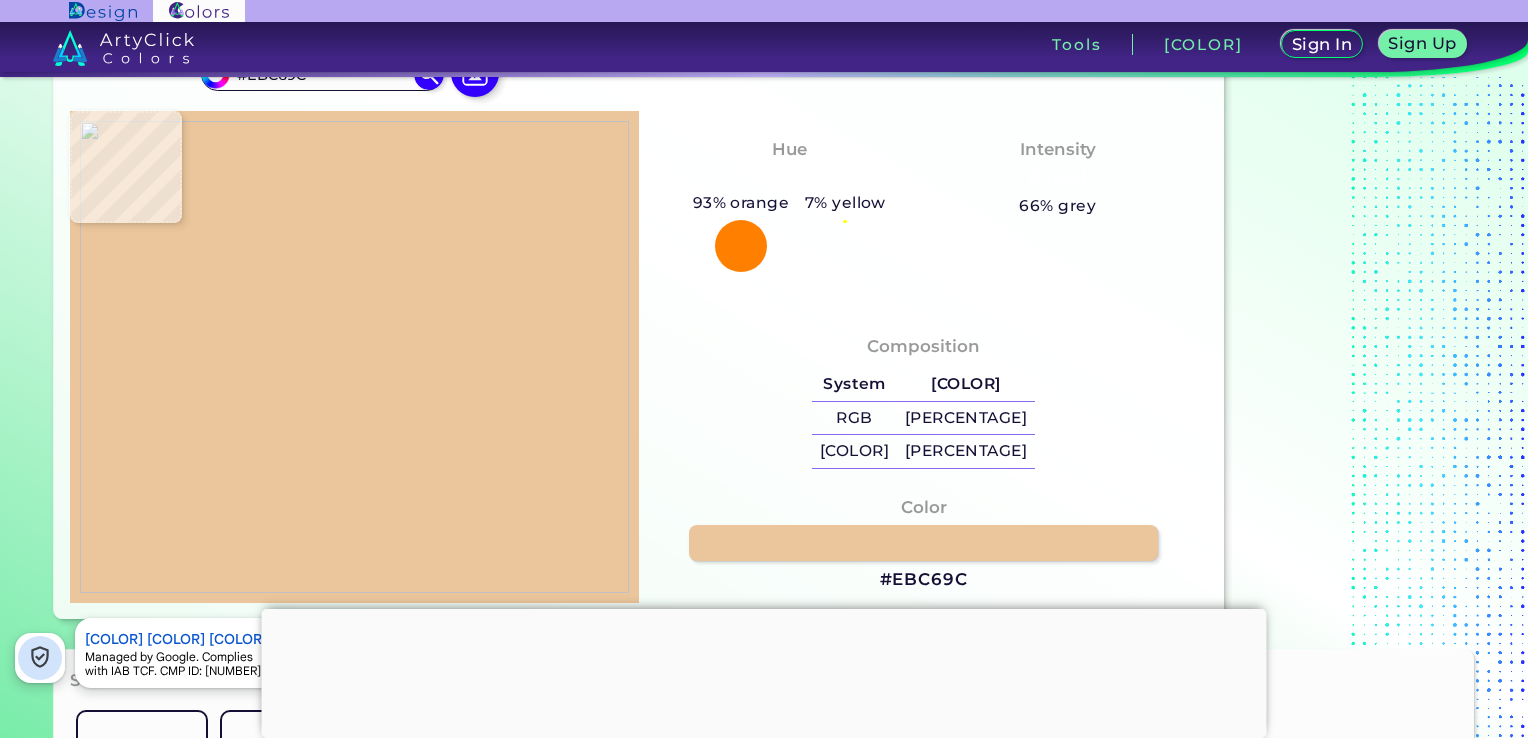 click at bounding box center [354, 357] 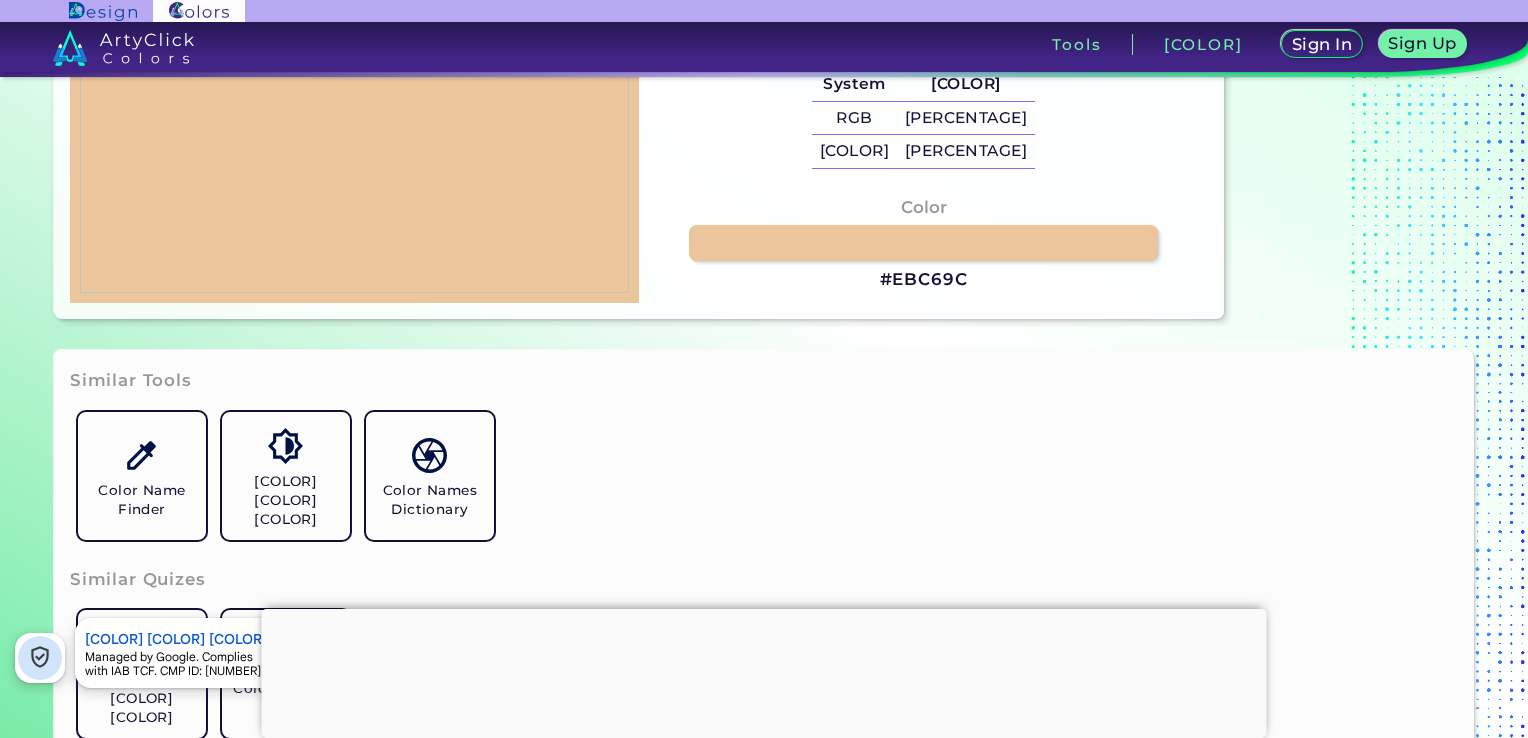 scroll, scrollTop: 600, scrollLeft: 0, axis: vertical 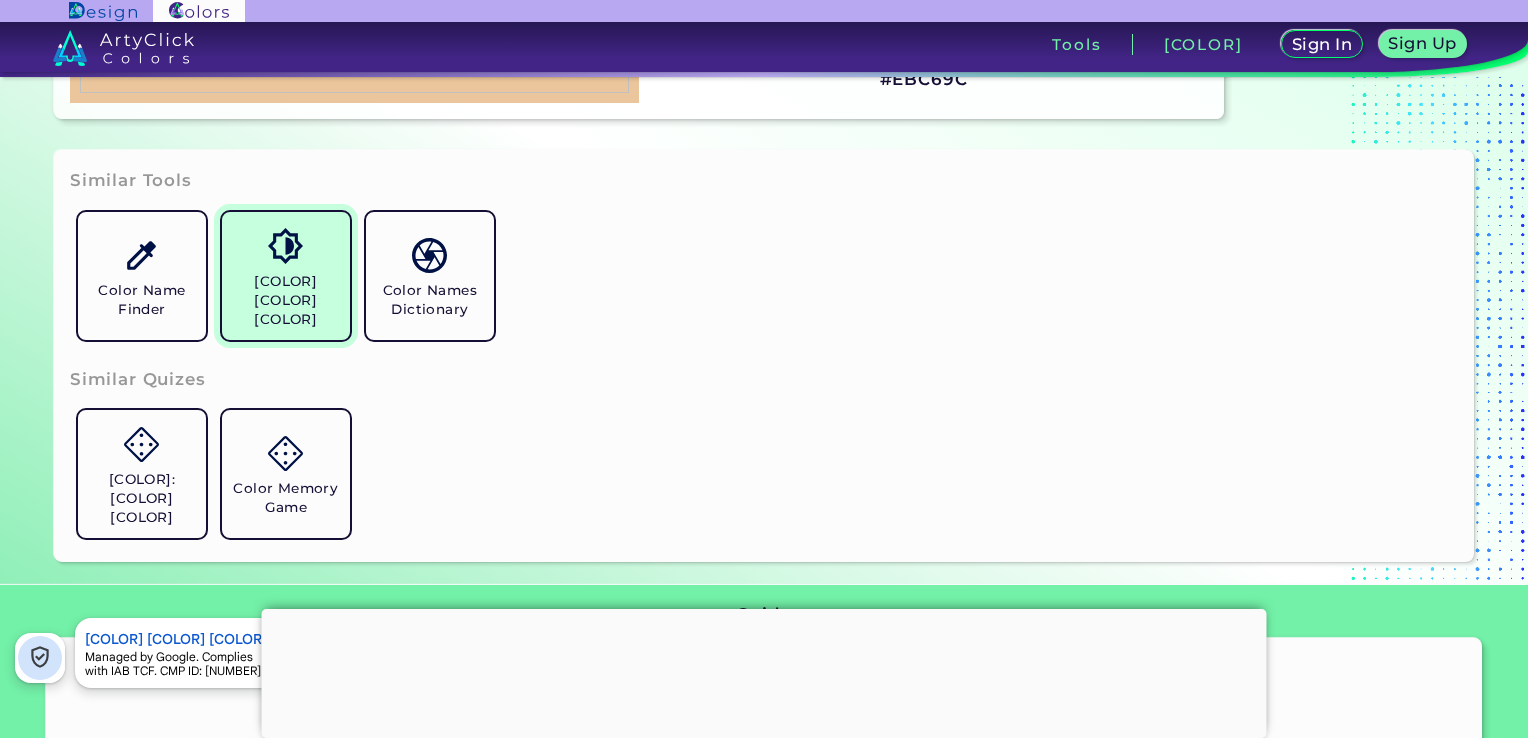 click on "[COLOR] [COLOR] [COLOR]" at bounding box center [286, 300] 